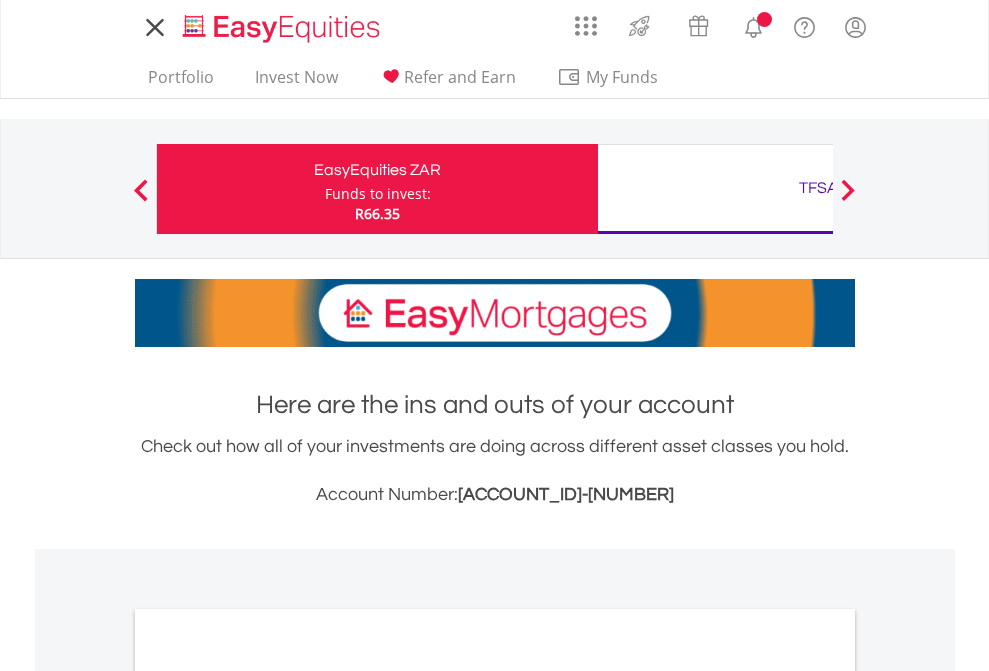 scroll, scrollTop: 0, scrollLeft: 0, axis: both 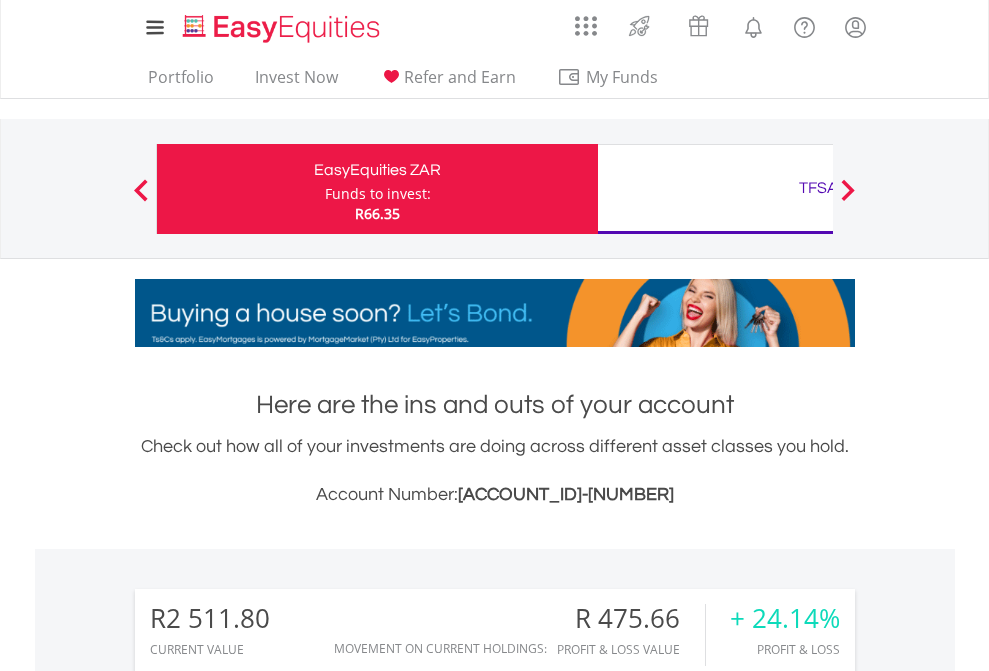 click on "Funds to invest:" at bounding box center (378, 194) 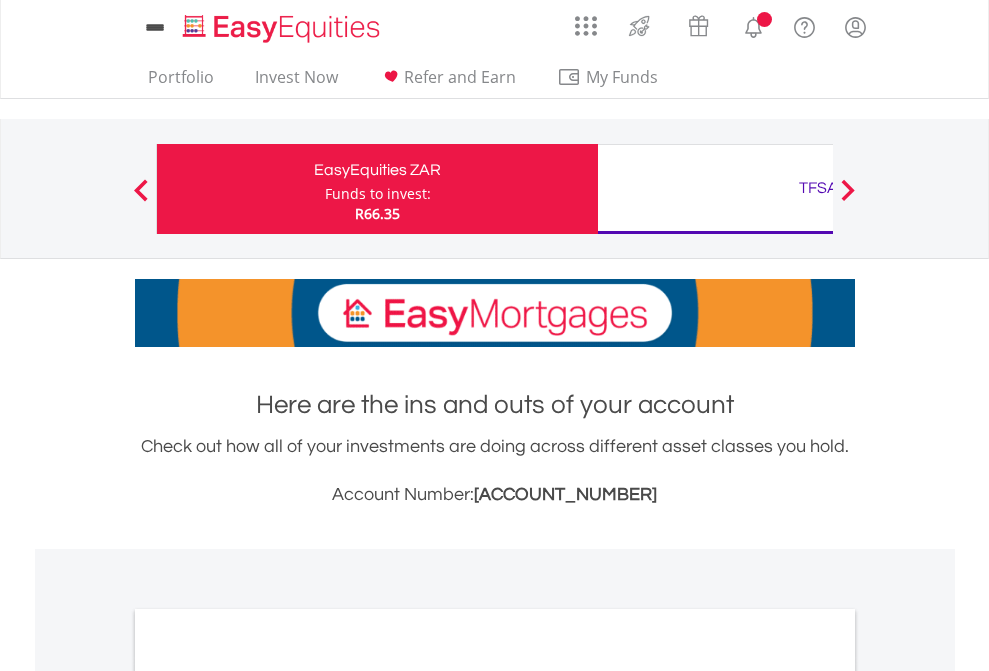 scroll, scrollTop: 0, scrollLeft: 0, axis: both 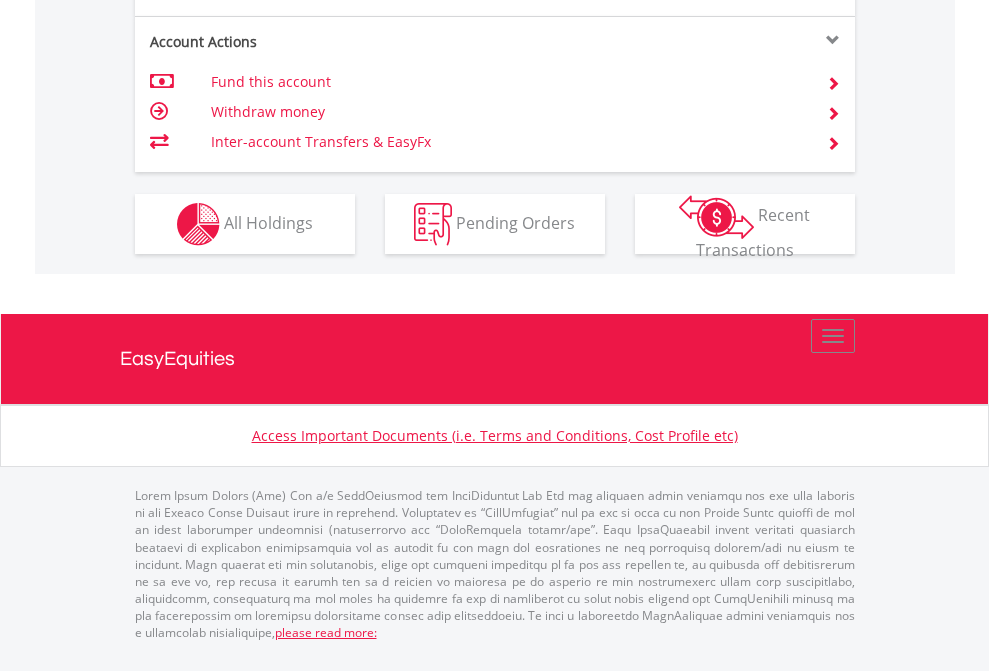click on "Investment types" at bounding box center [706, -337] 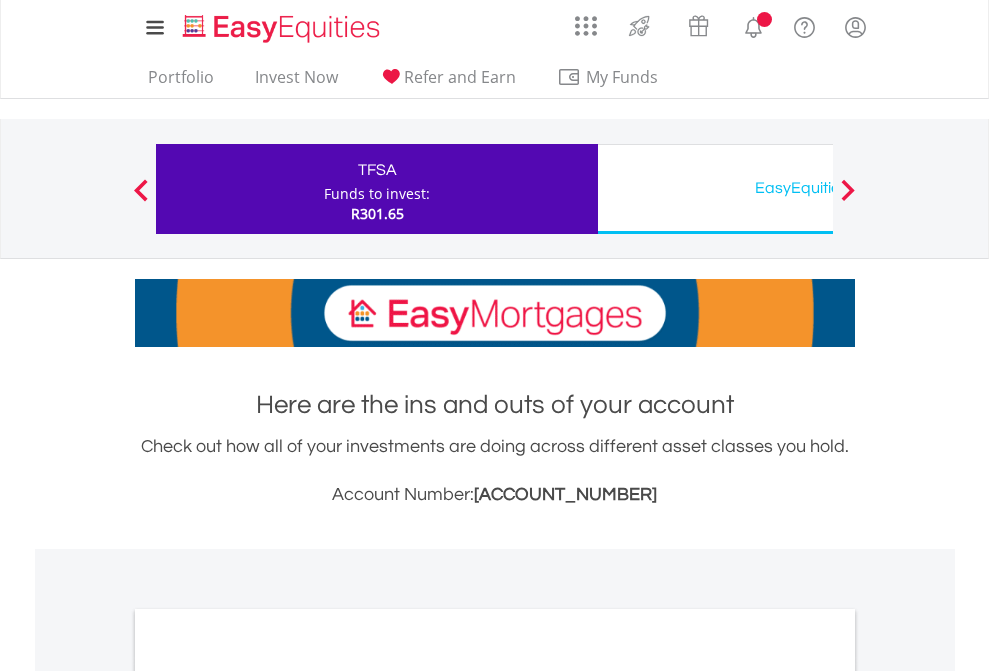 scroll, scrollTop: 0, scrollLeft: 0, axis: both 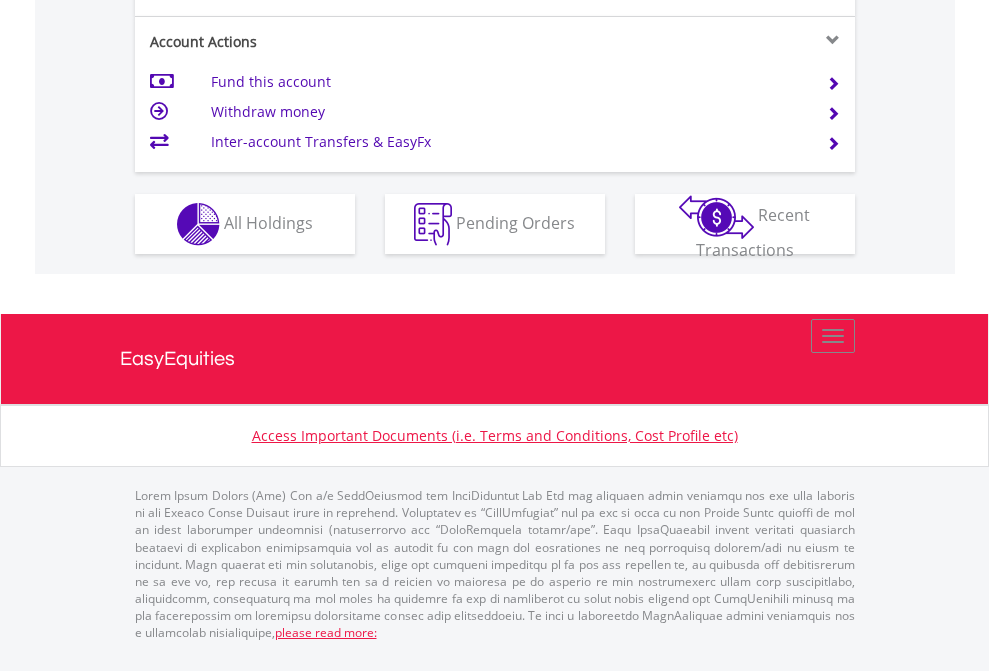click on "Investment types" at bounding box center (706, -337) 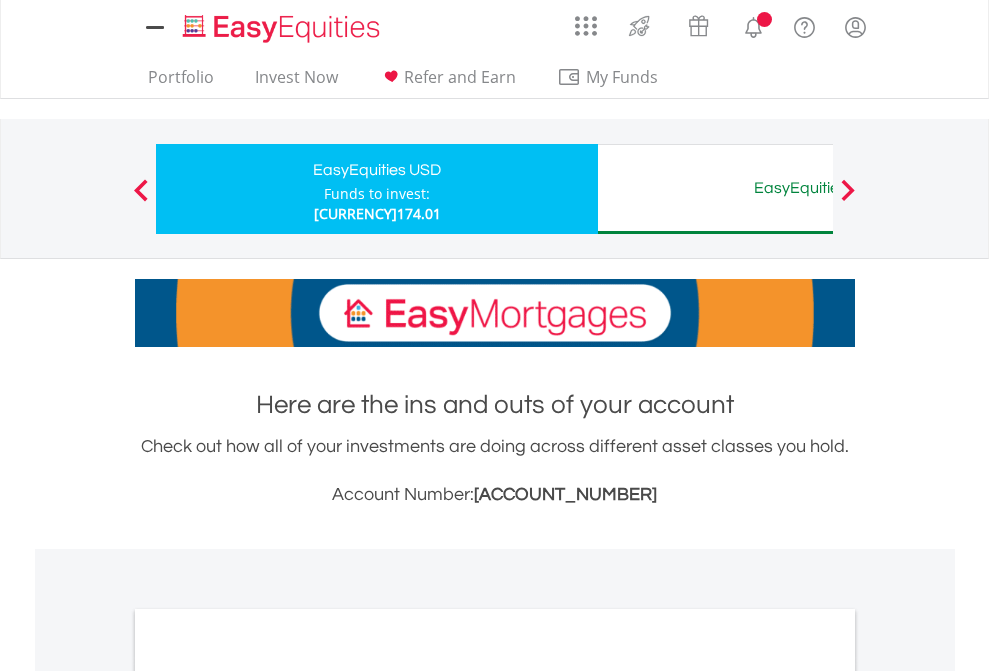 scroll, scrollTop: 0, scrollLeft: 0, axis: both 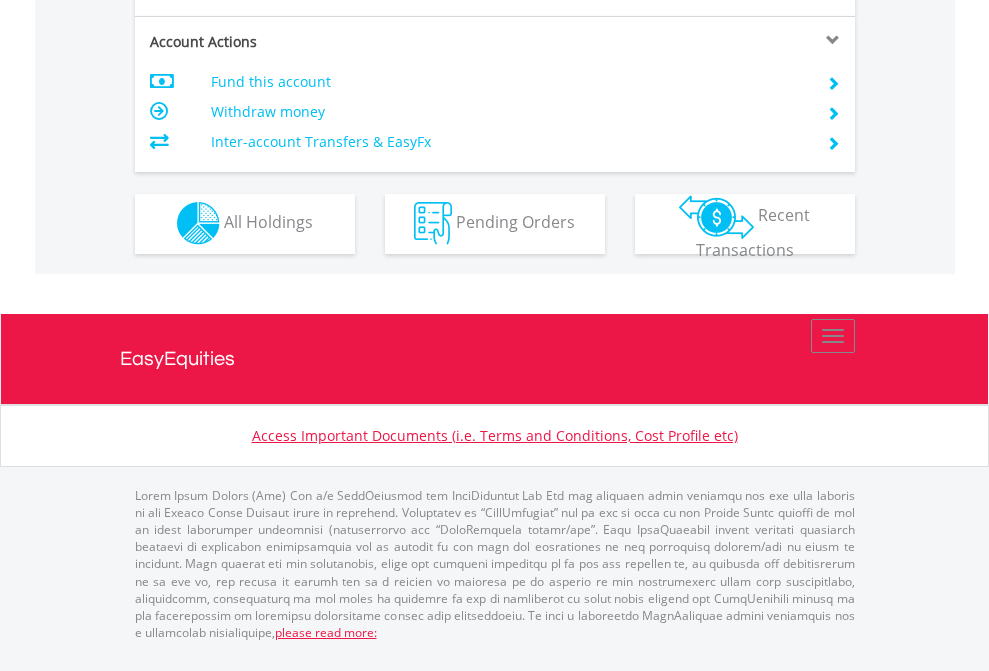 click on "Investment types" at bounding box center [706, -337] 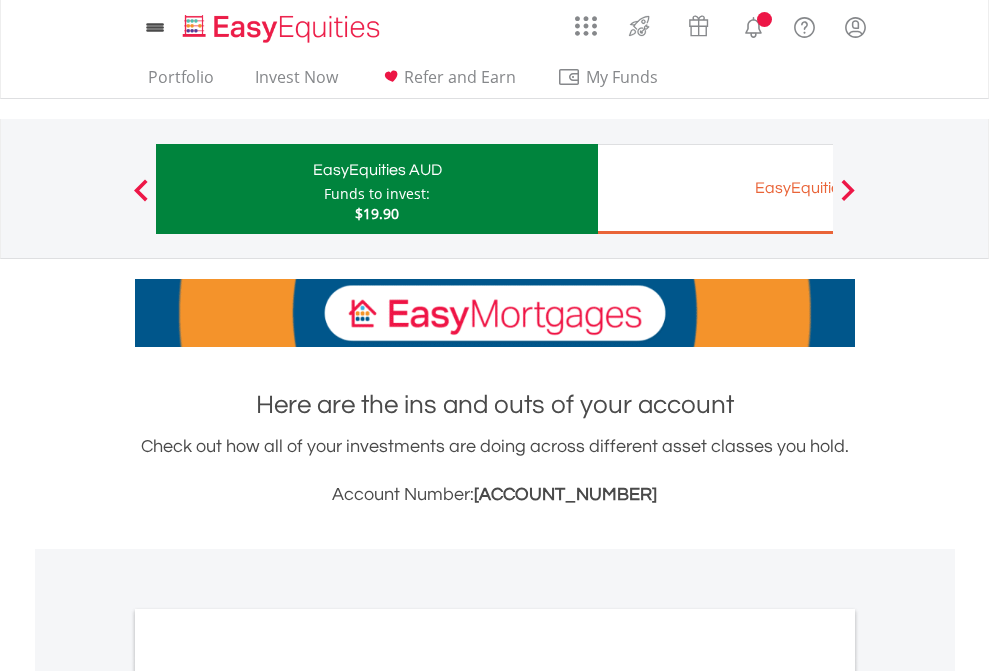 scroll, scrollTop: 0, scrollLeft: 0, axis: both 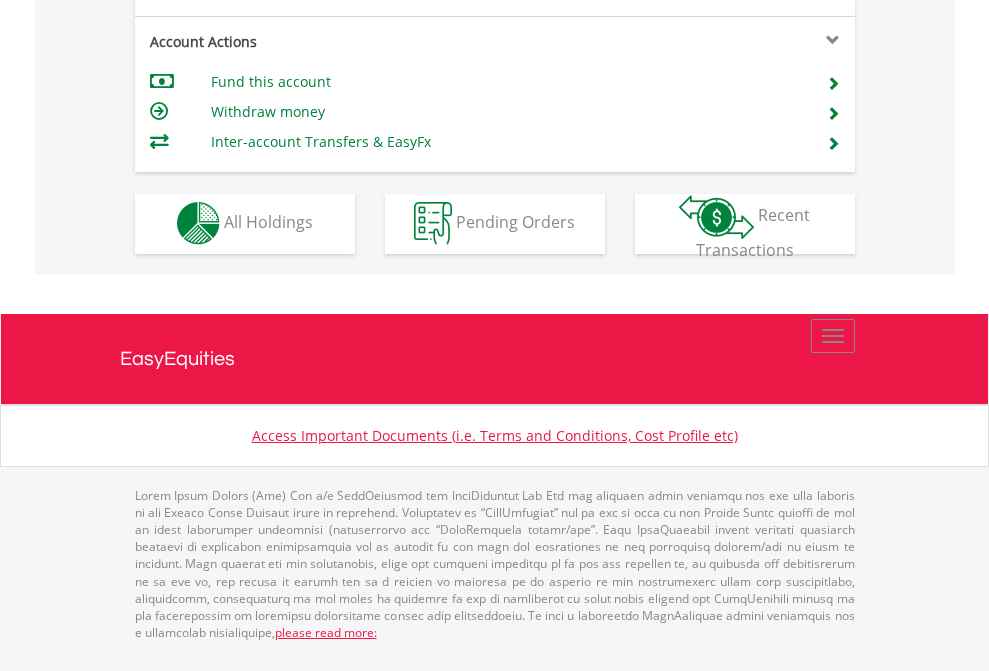 click on "Investment types" at bounding box center [706, -337] 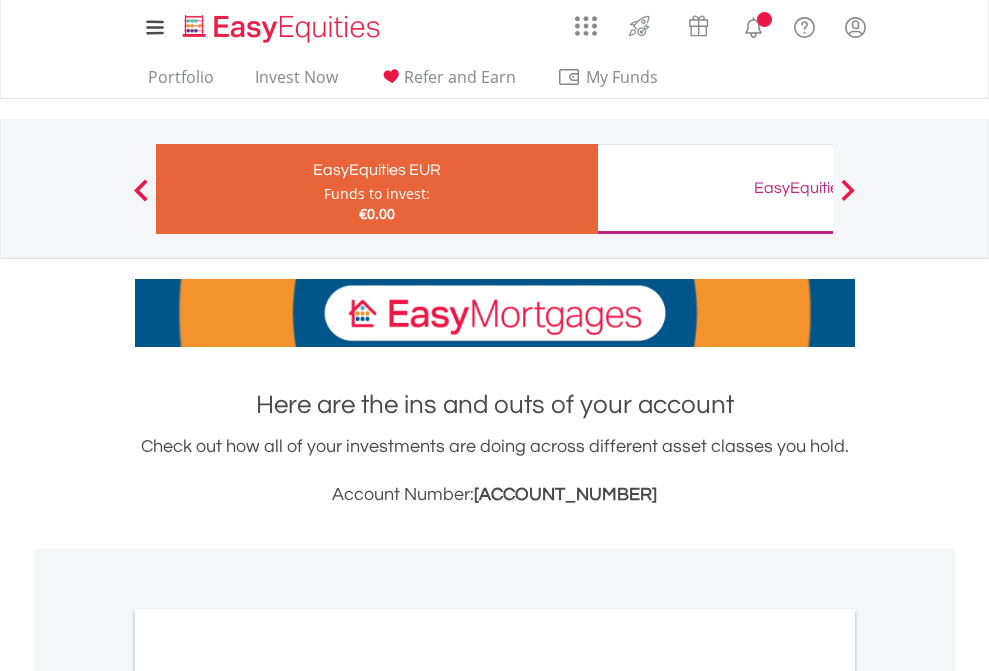 scroll, scrollTop: 0, scrollLeft: 0, axis: both 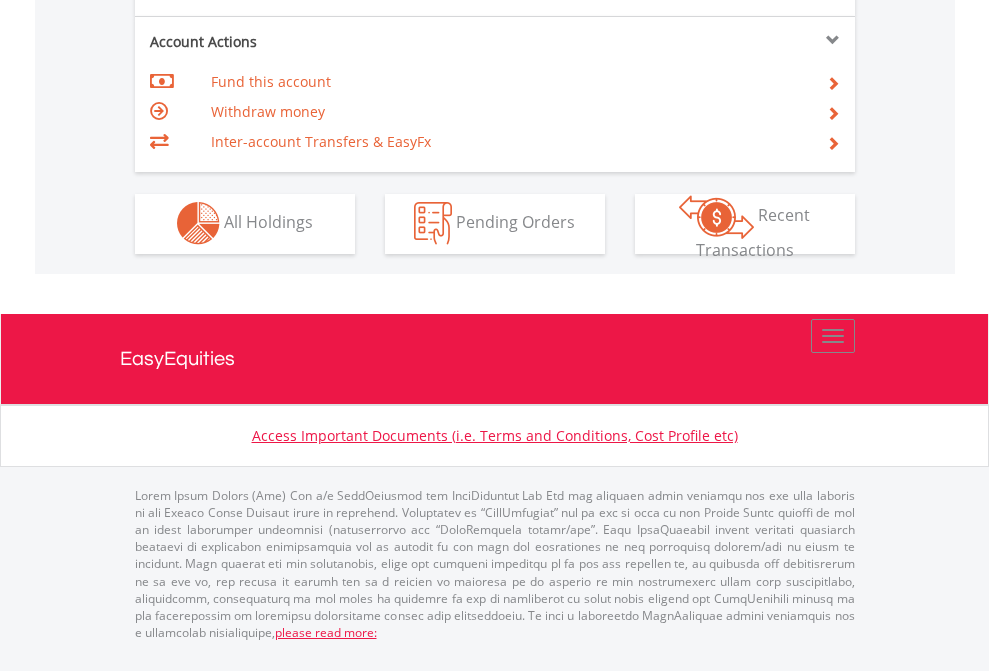 click on "Investment types" at bounding box center [706, -353] 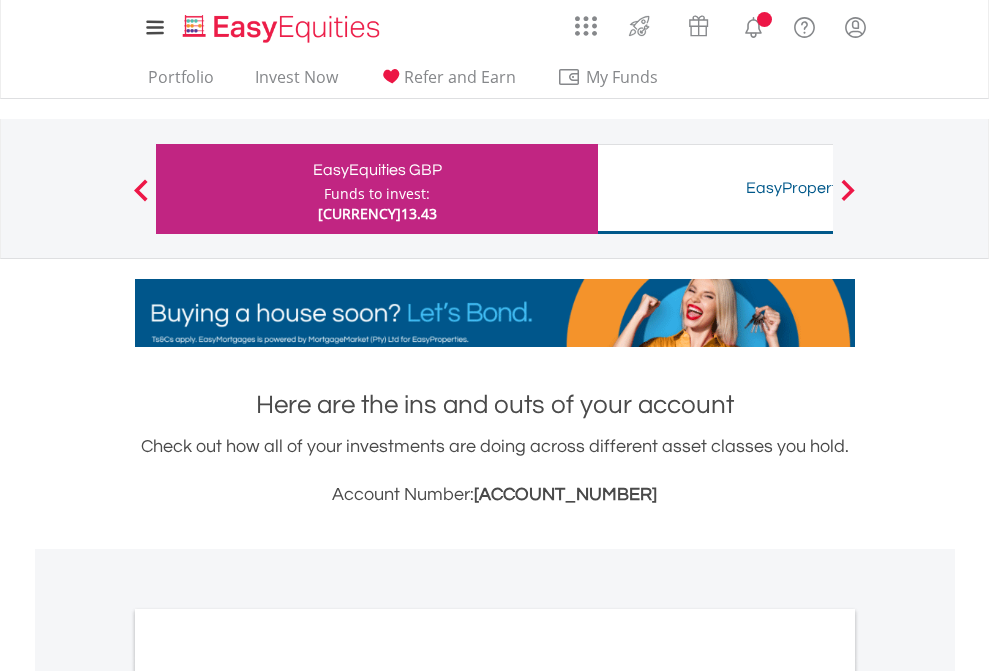 scroll, scrollTop: 0, scrollLeft: 0, axis: both 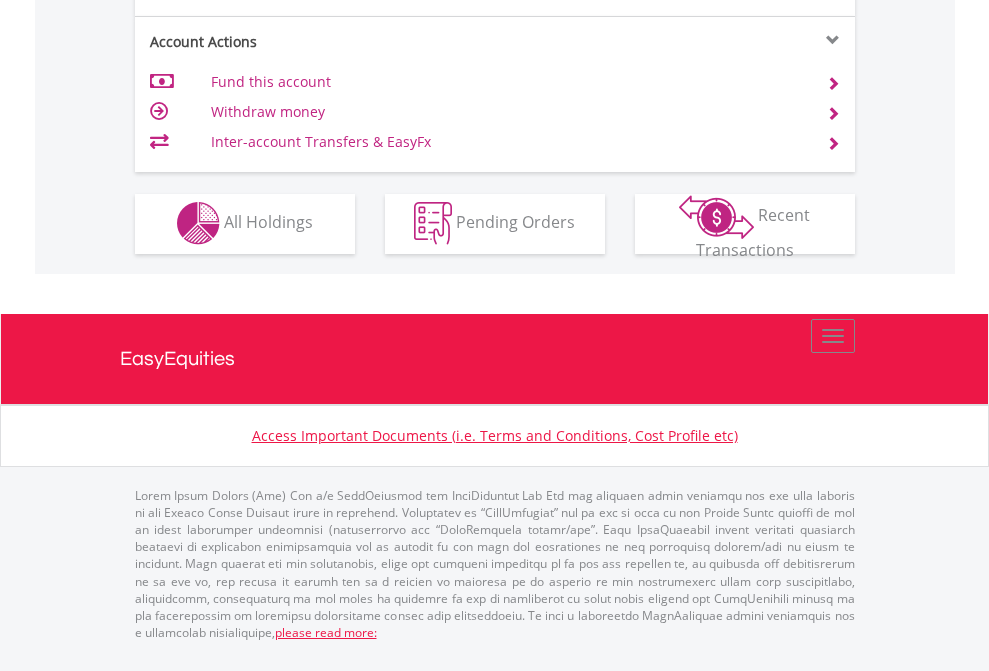 click on "Investment types" at bounding box center (706, -357) 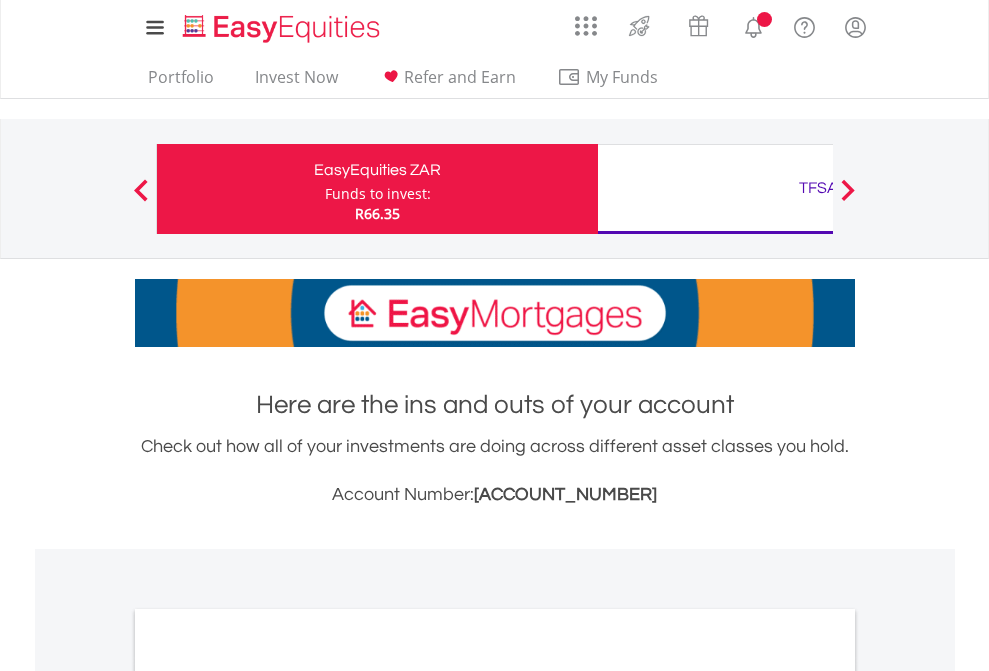scroll, scrollTop: 0, scrollLeft: 0, axis: both 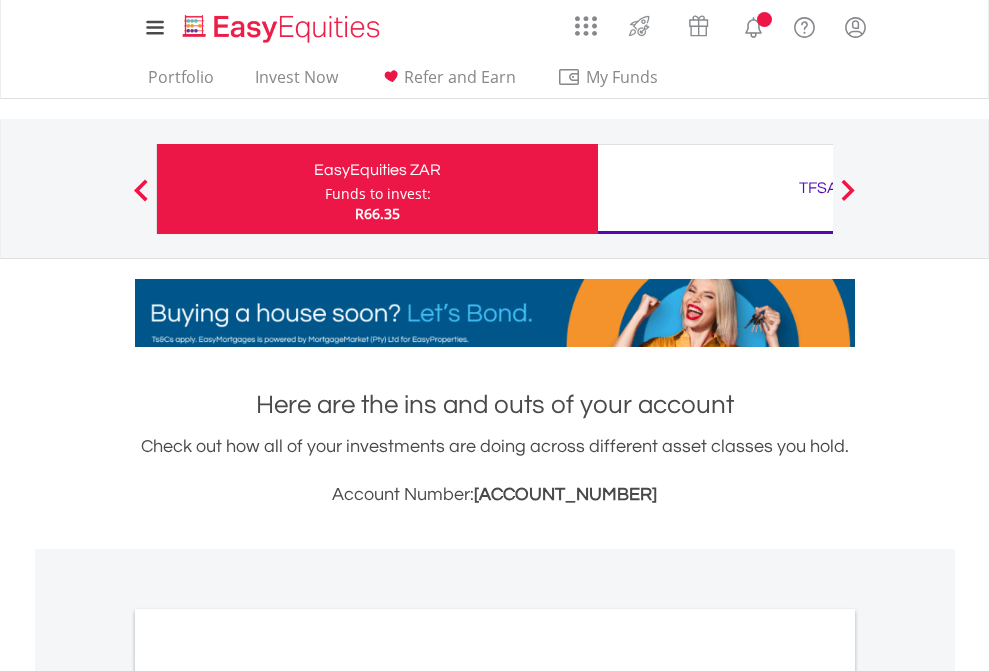 click on "All Holdings" at bounding box center (268, 1096) 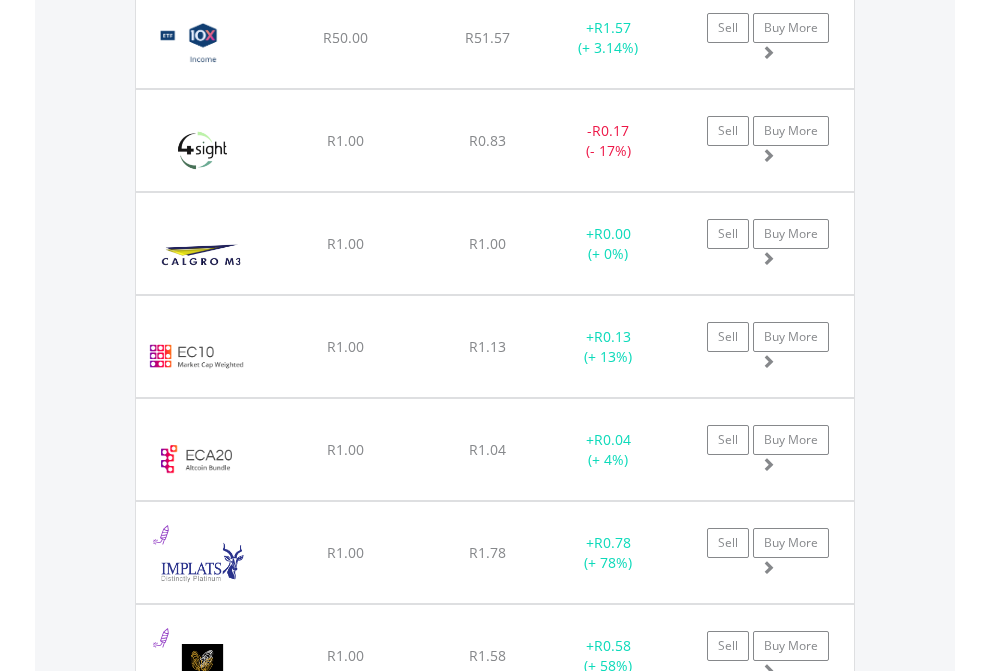 scroll, scrollTop: 2385, scrollLeft: 0, axis: vertical 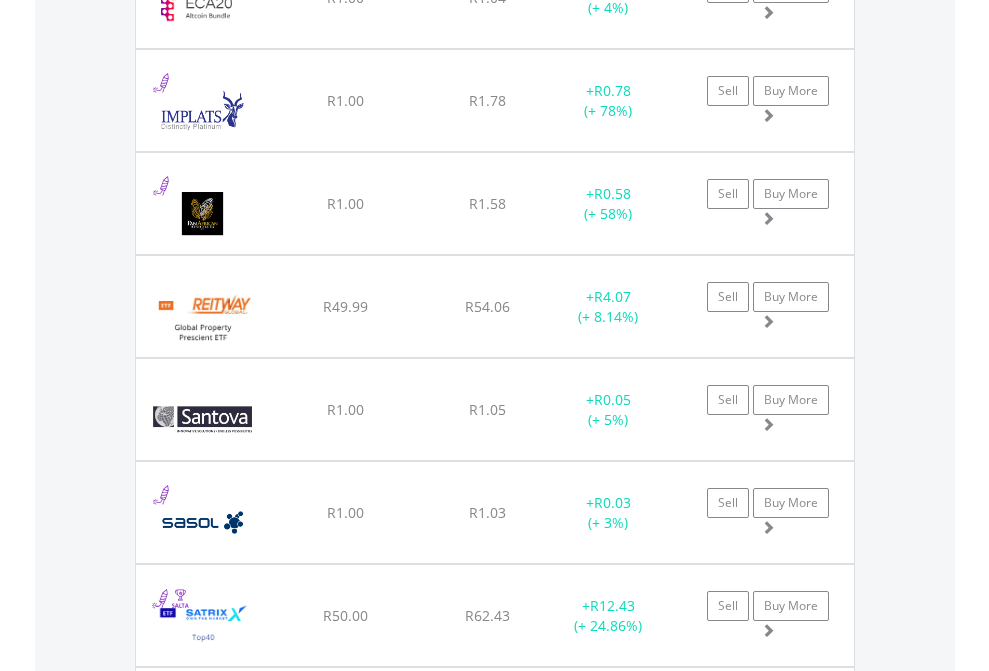click on "TFSA" at bounding box center [818, -2197] 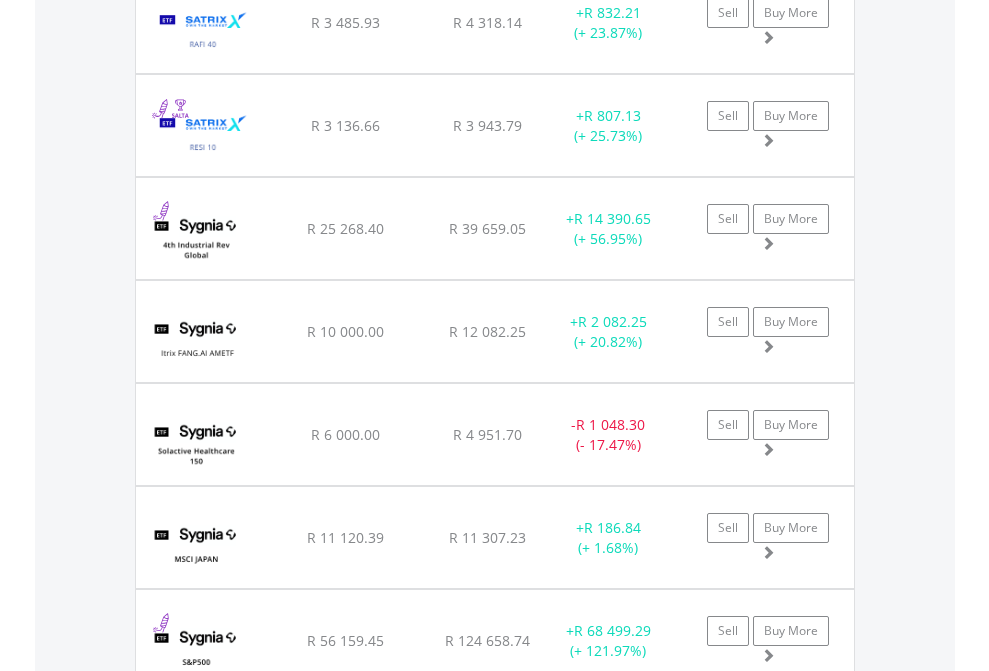scroll, scrollTop: 2305, scrollLeft: 0, axis: vertical 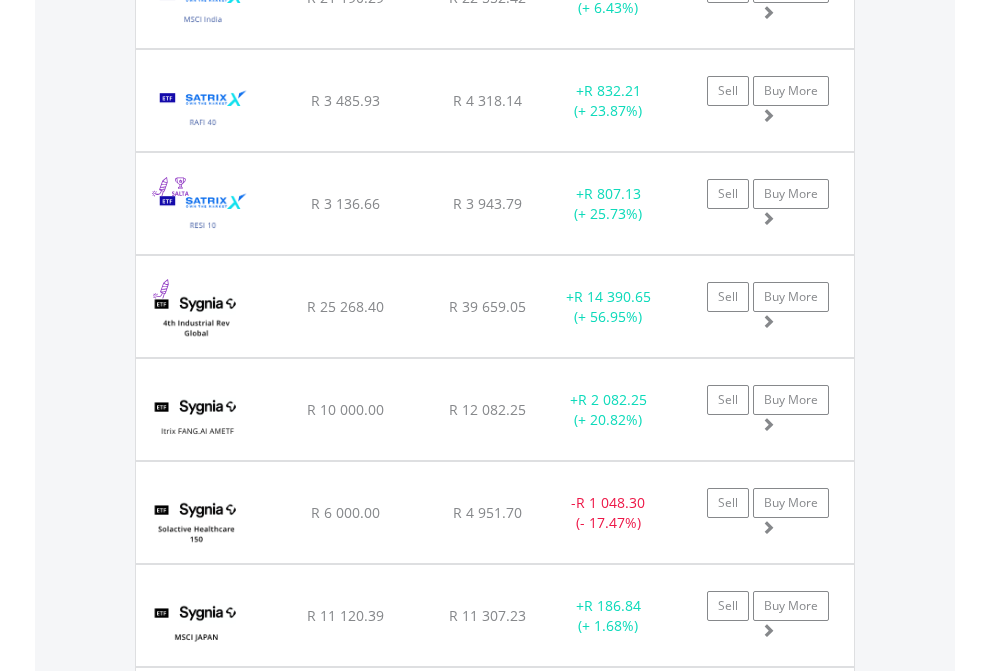 click on "EasyEquities USD" at bounding box center [818, -2117] 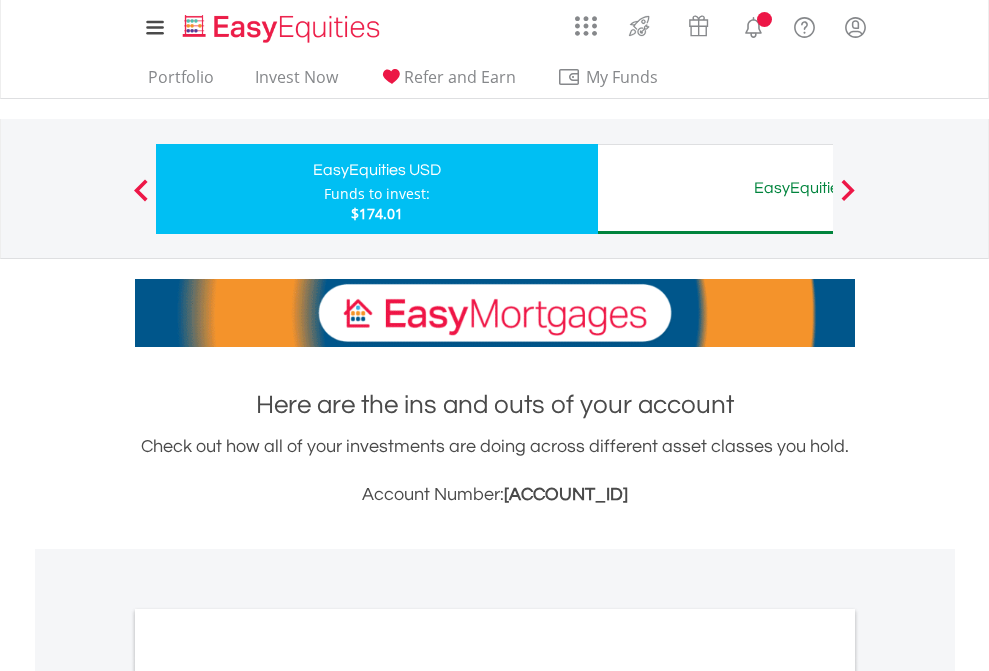 scroll, scrollTop: 1202, scrollLeft: 0, axis: vertical 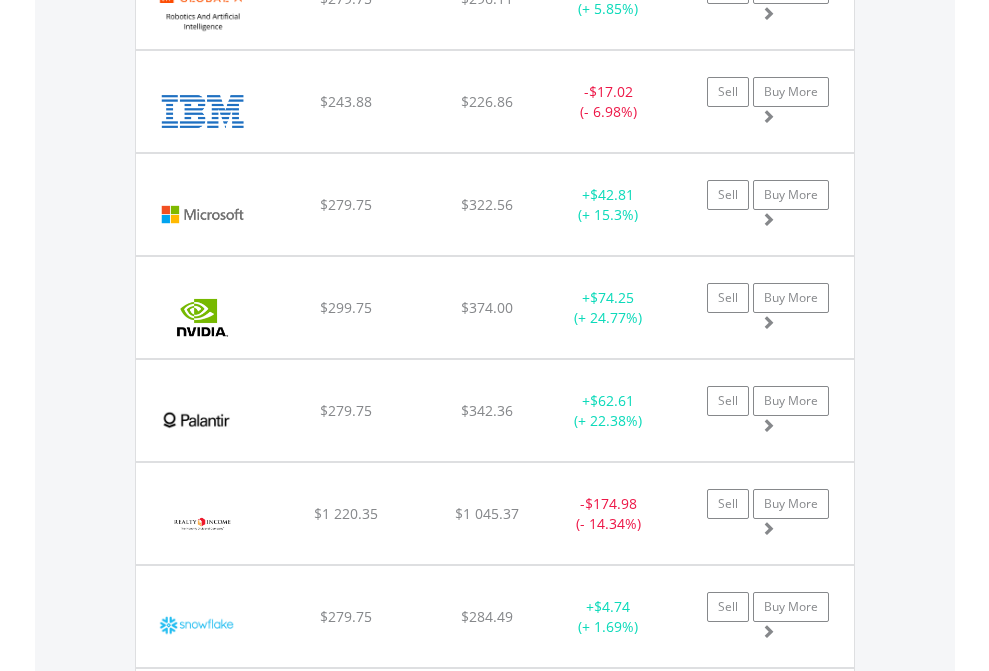 click on "EasyEquities AUD" at bounding box center [818, -2076] 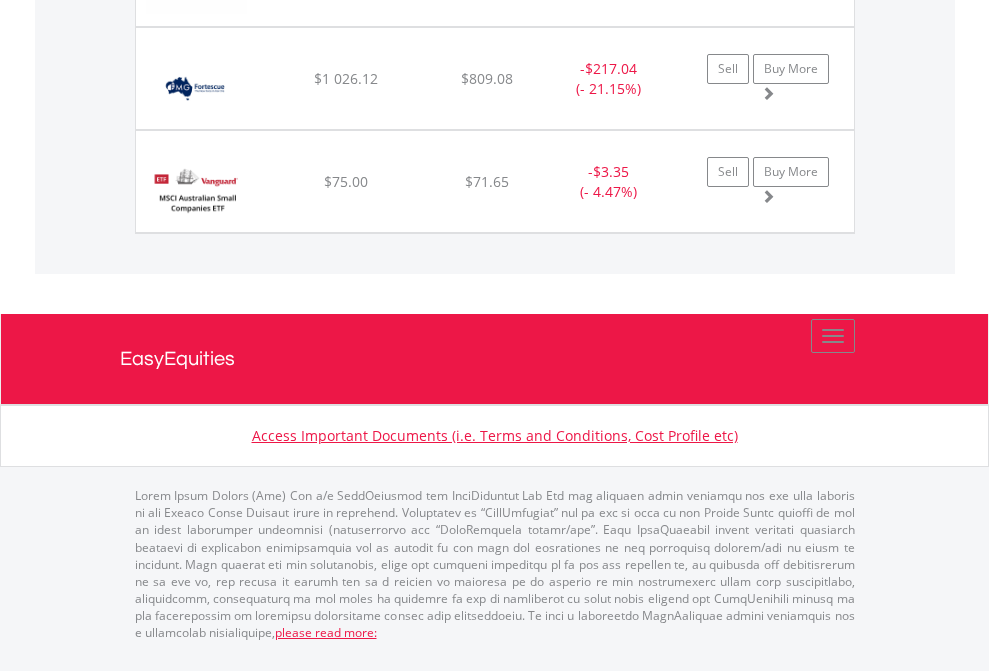 scroll, scrollTop: 2265, scrollLeft: 0, axis: vertical 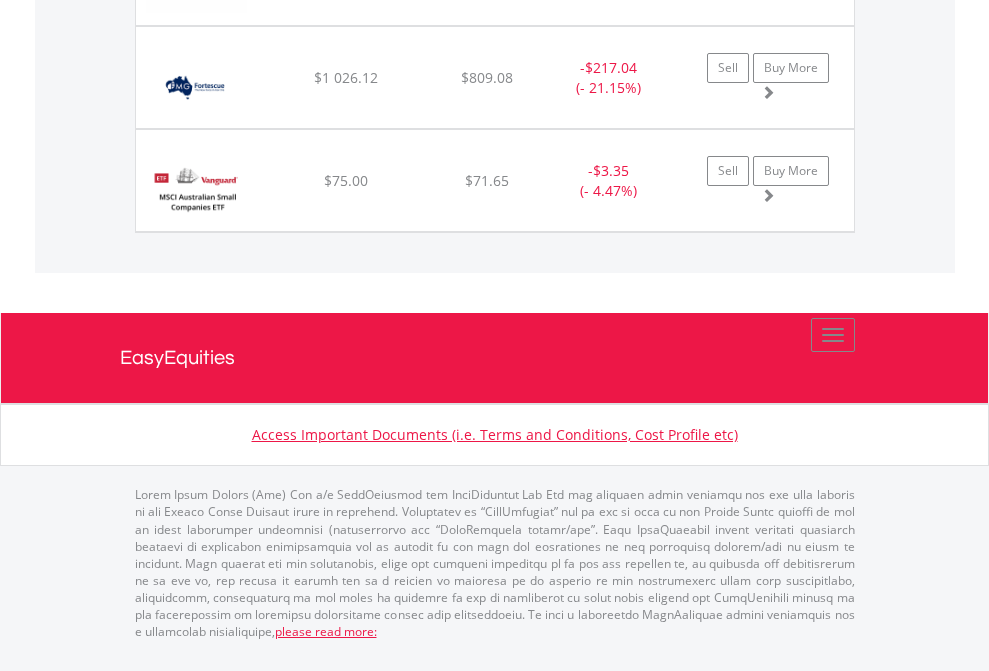 click on "EasyEquities EUR" at bounding box center (818, -1585) 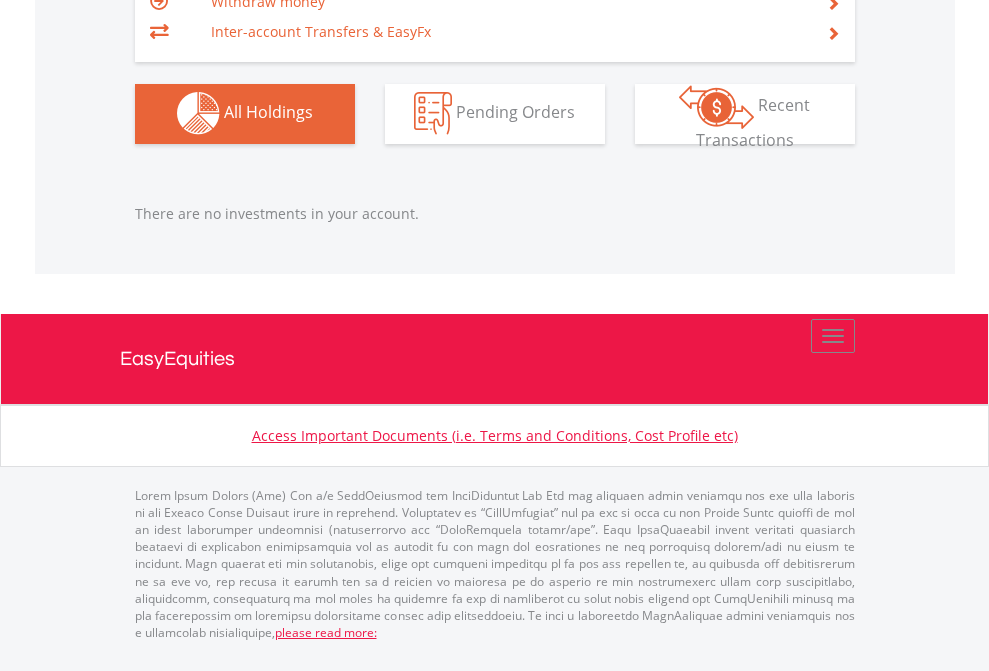 scroll, scrollTop: 1980, scrollLeft: 0, axis: vertical 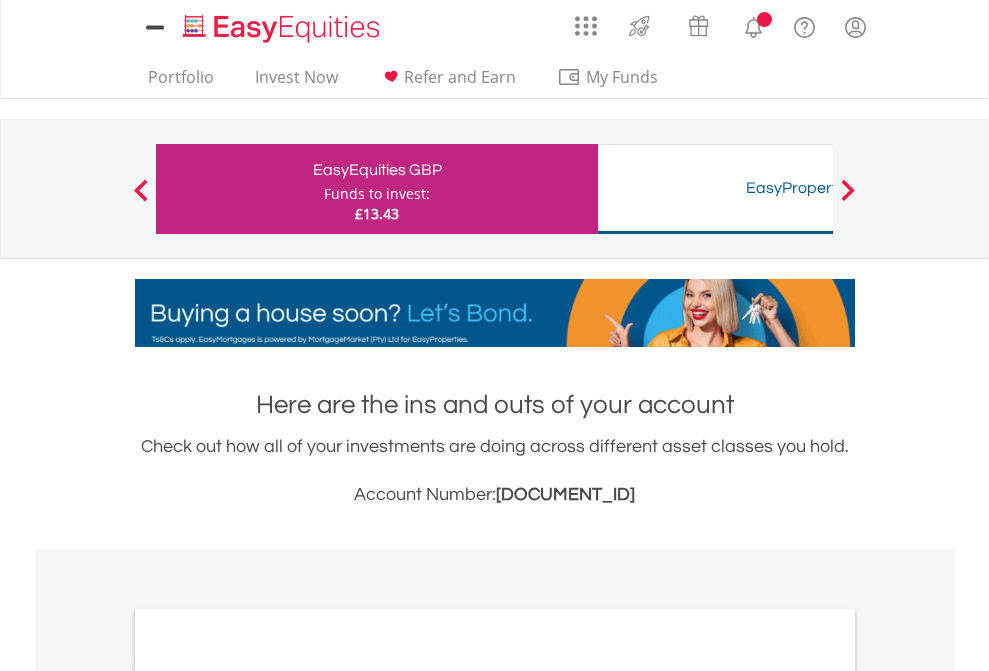 click on "All Holdings" at bounding box center (268, 1096) 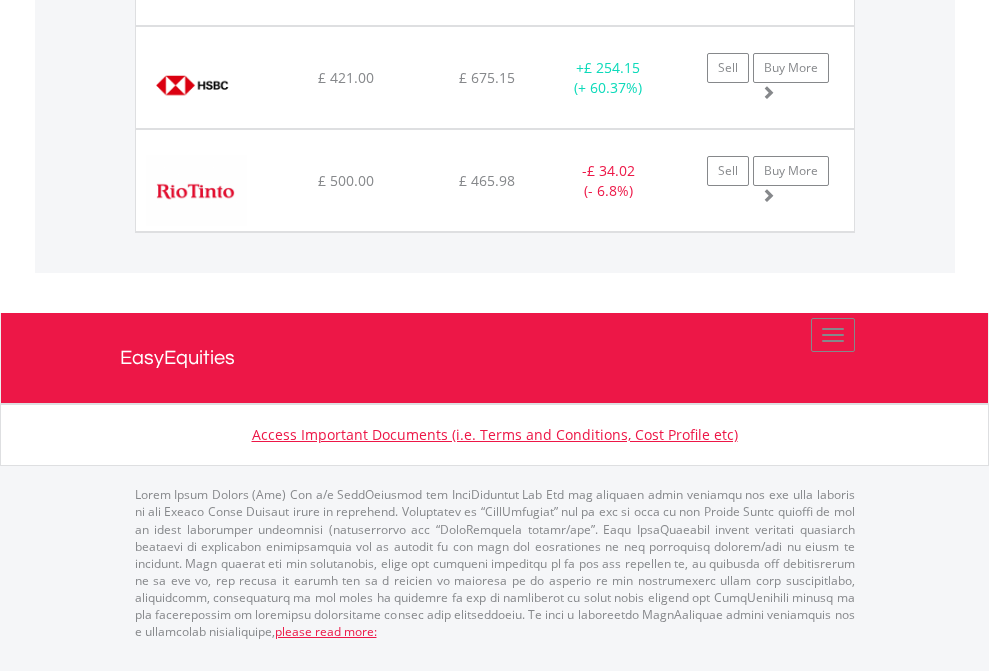 scroll, scrollTop: 2225, scrollLeft: 0, axis: vertical 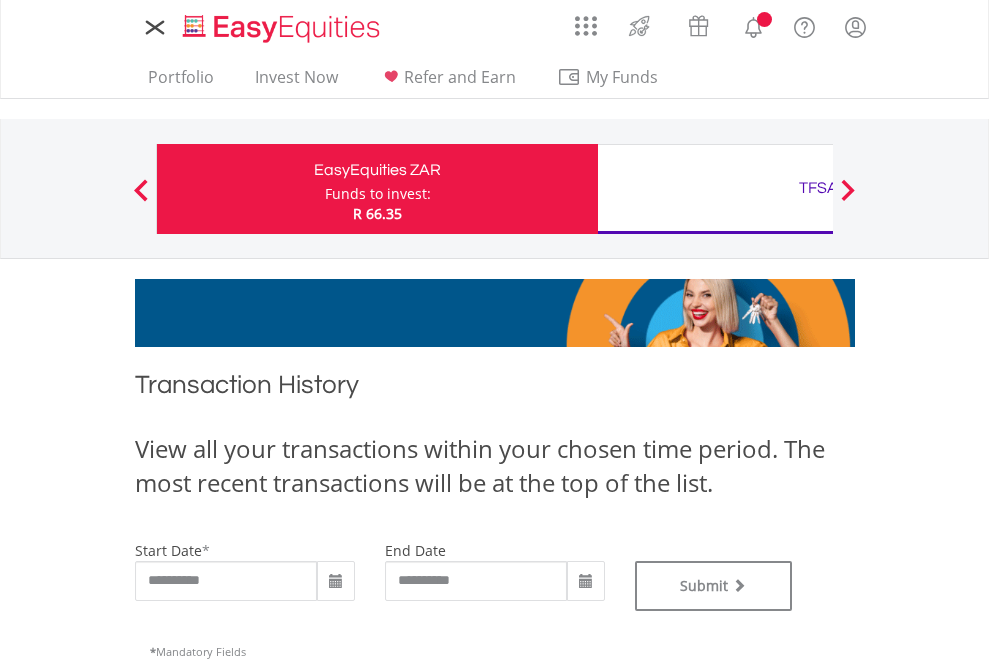type on "**********" 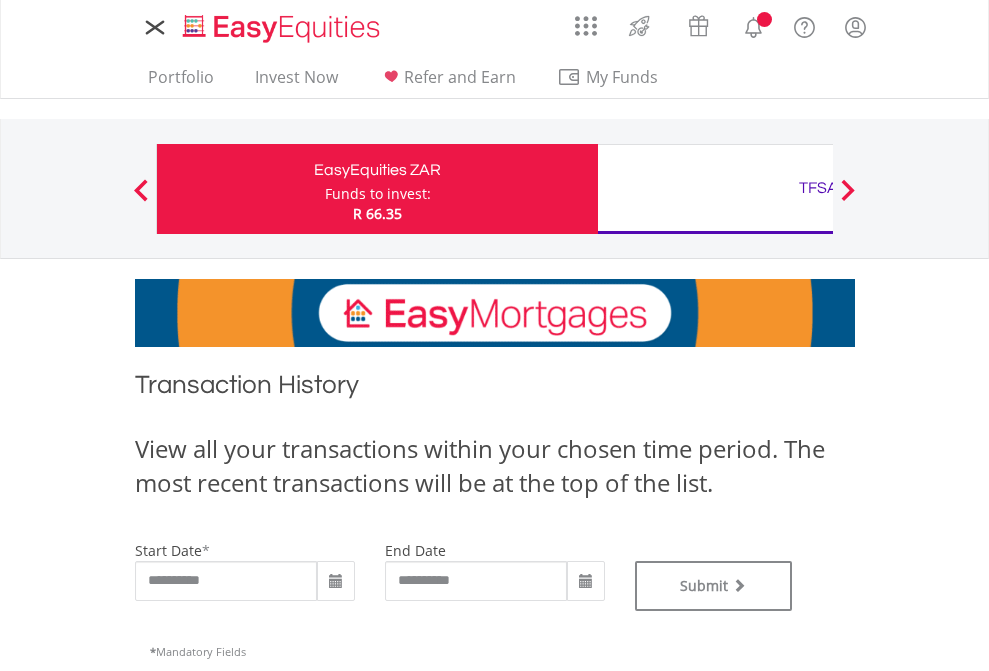 scroll, scrollTop: 0, scrollLeft: 0, axis: both 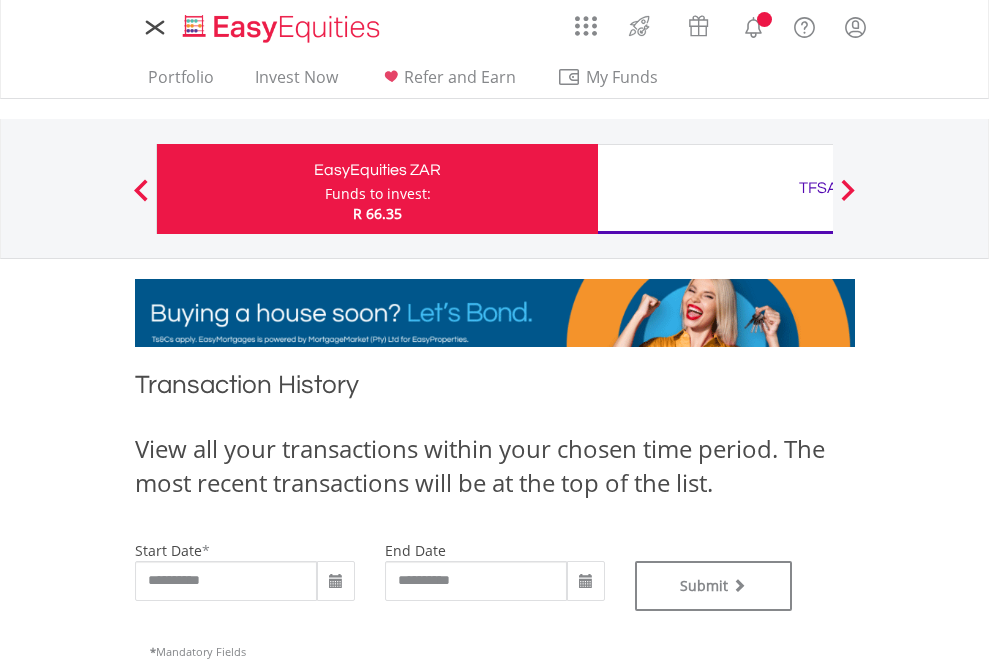 type on "**********" 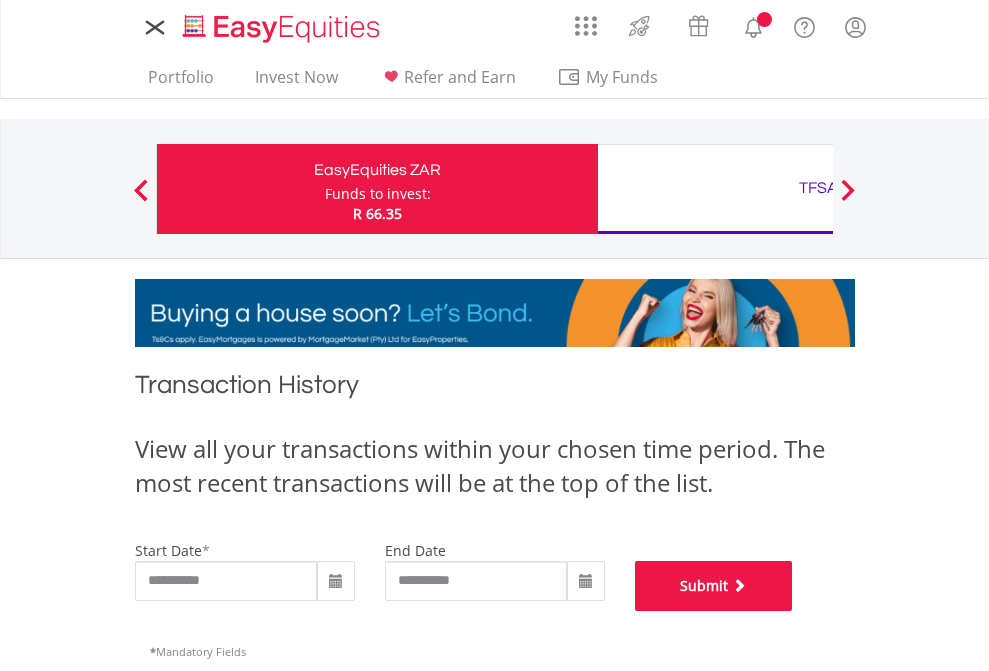 click on "Submit" at bounding box center [714, 586] 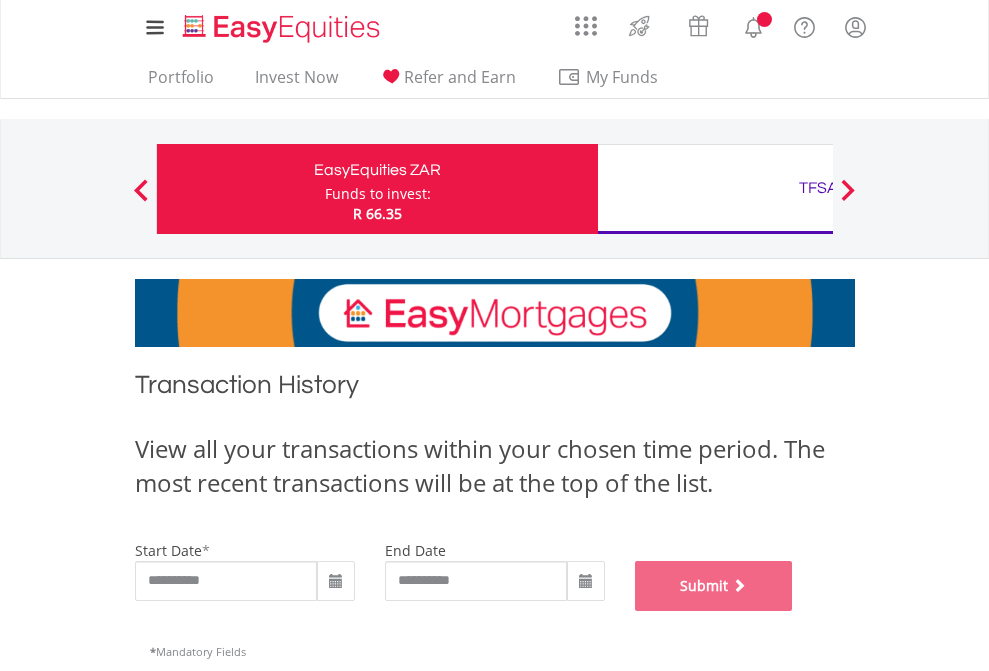 scroll, scrollTop: 811, scrollLeft: 0, axis: vertical 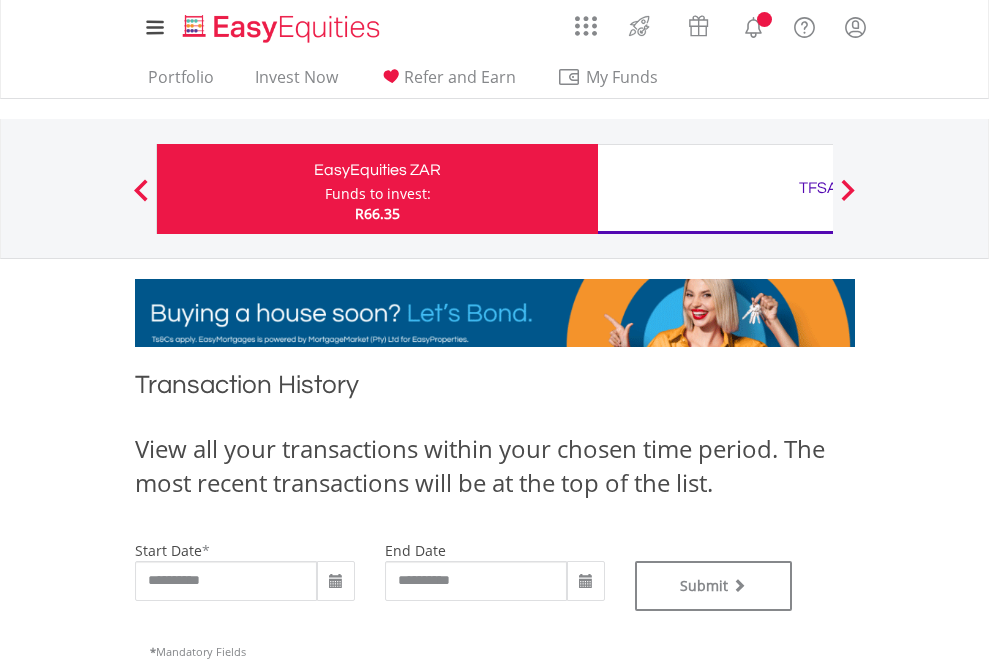 click on "TFSA" at bounding box center [818, 188] 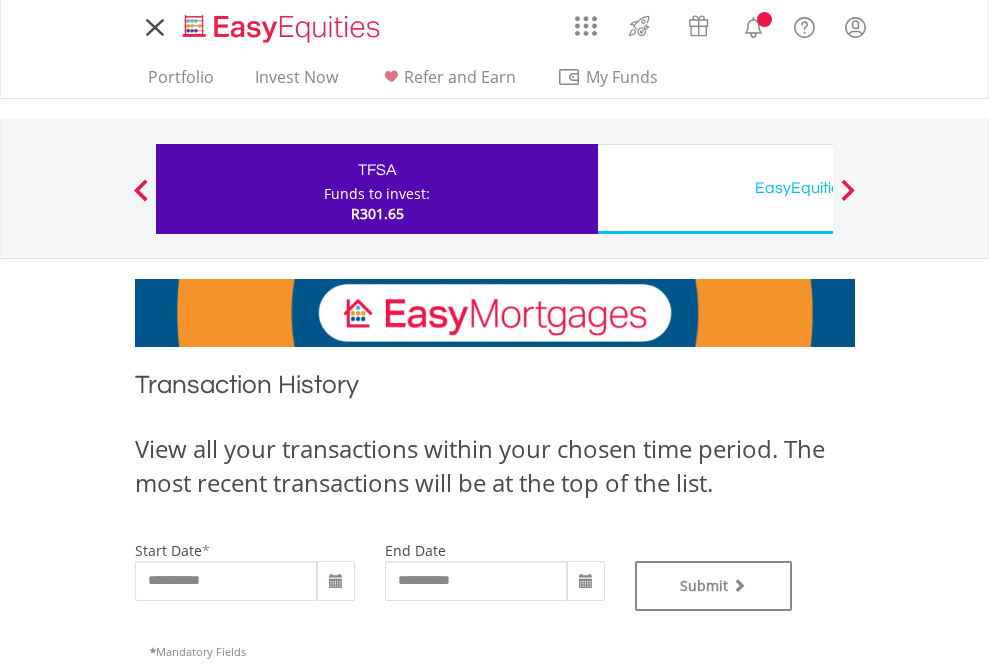 scroll, scrollTop: 0, scrollLeft: 0, axis: both 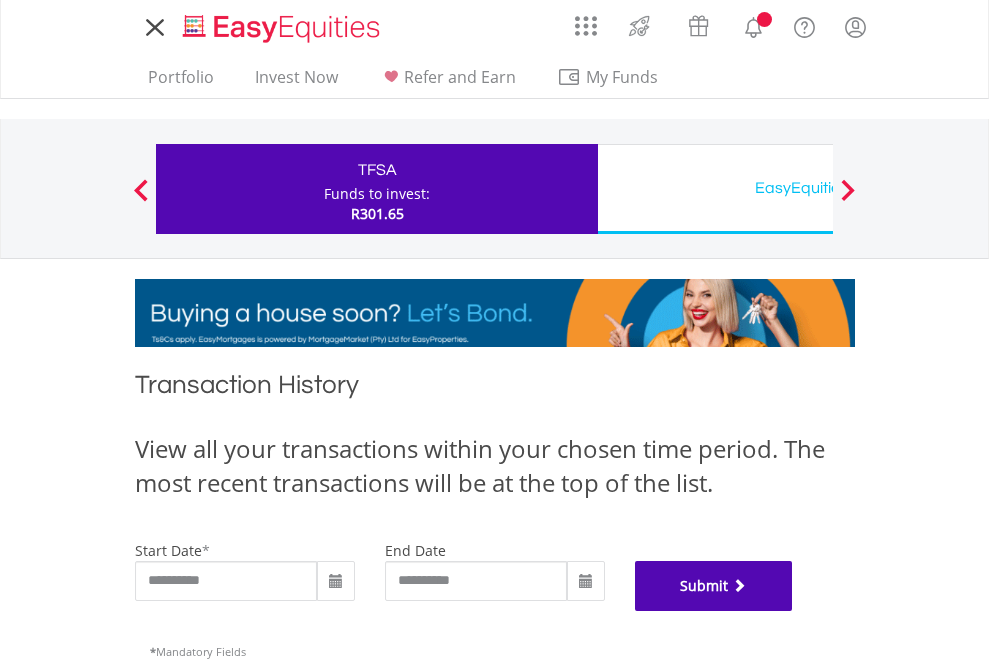 click on "Submit" at bounding box center (714, 586) 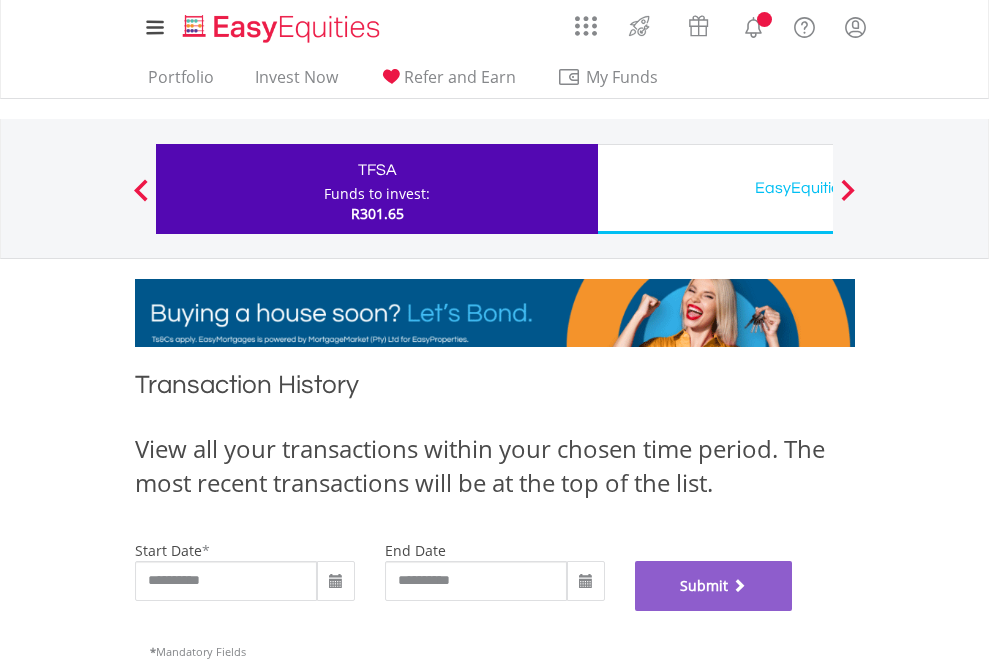 scroll, scrollTop: 811, scrollLeft: 0, axis: vertical 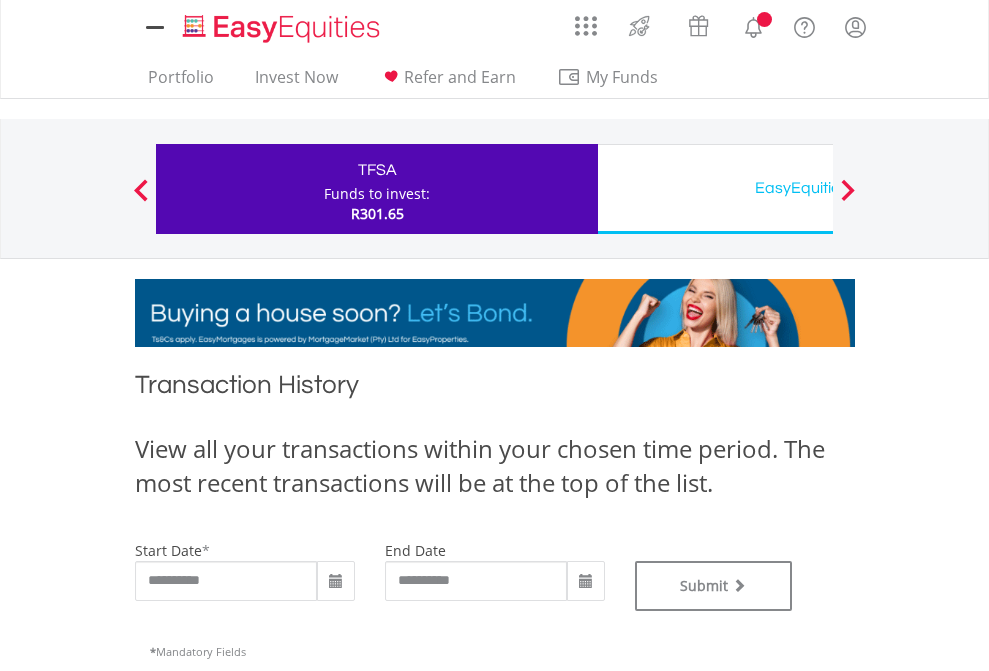 click on "EasyEquities USD" at bounding box center [818, 188] 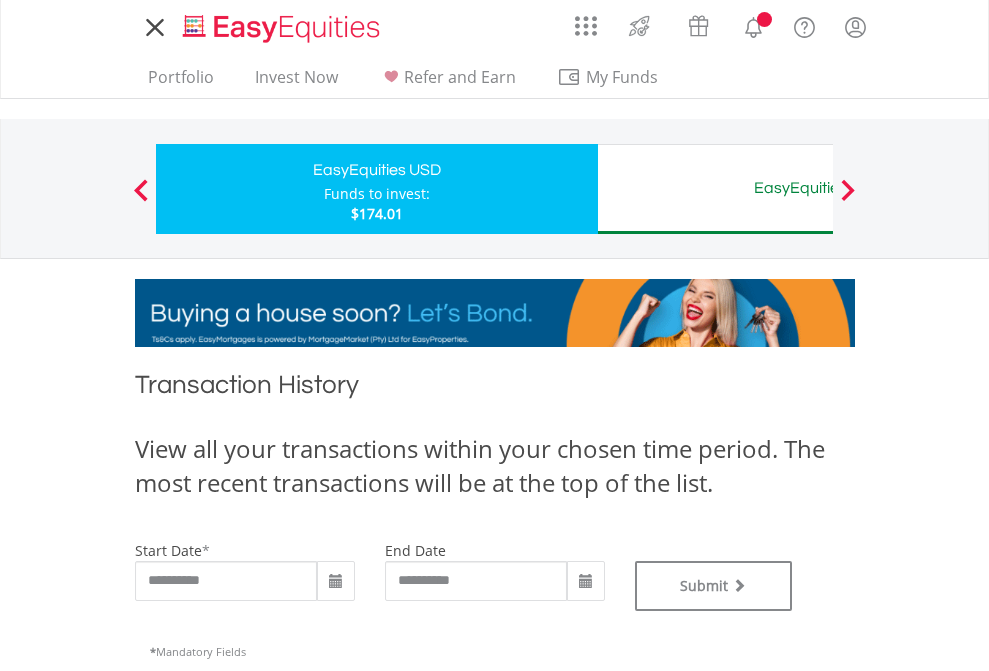 scroll, scrollTop: 0, scrollLeft: 0, axis: both 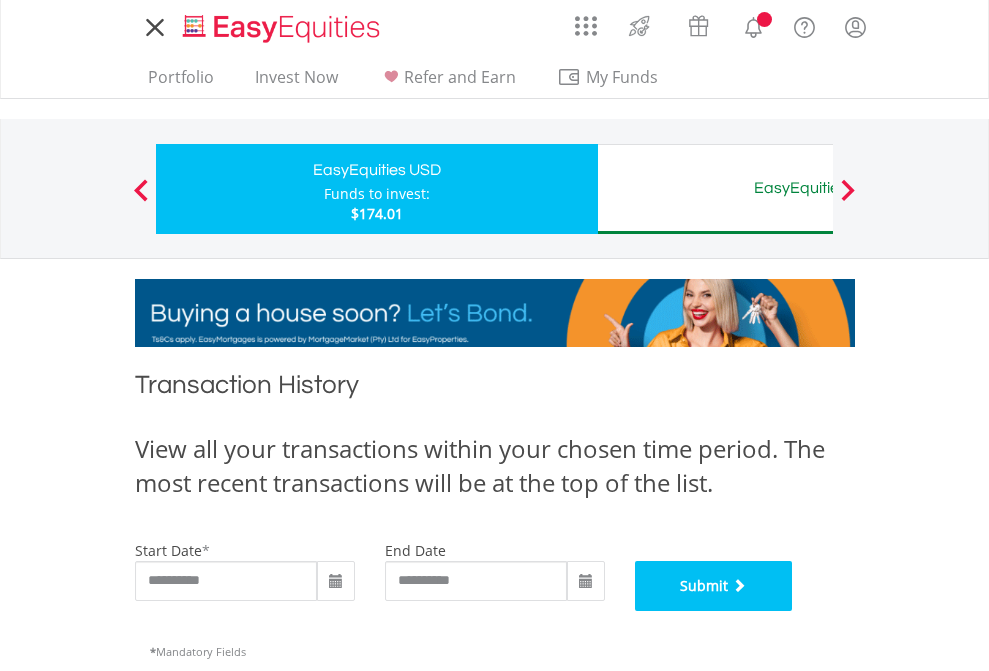click on "Submit" at bounding box center [714, 586] 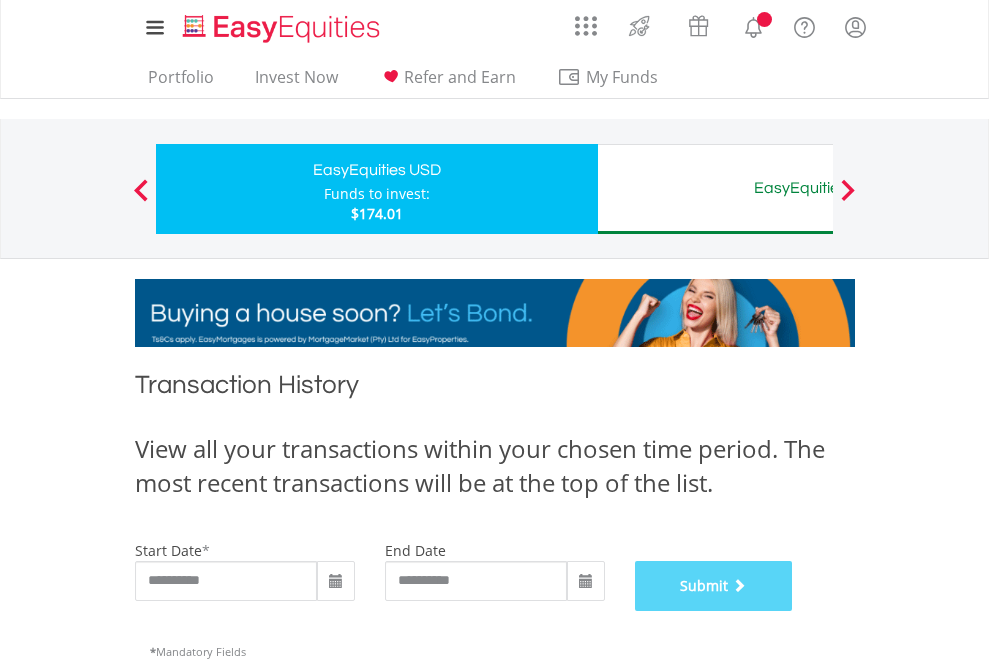 scroll, scrollTop: 811, scrollLeft: 0, axis: vertical 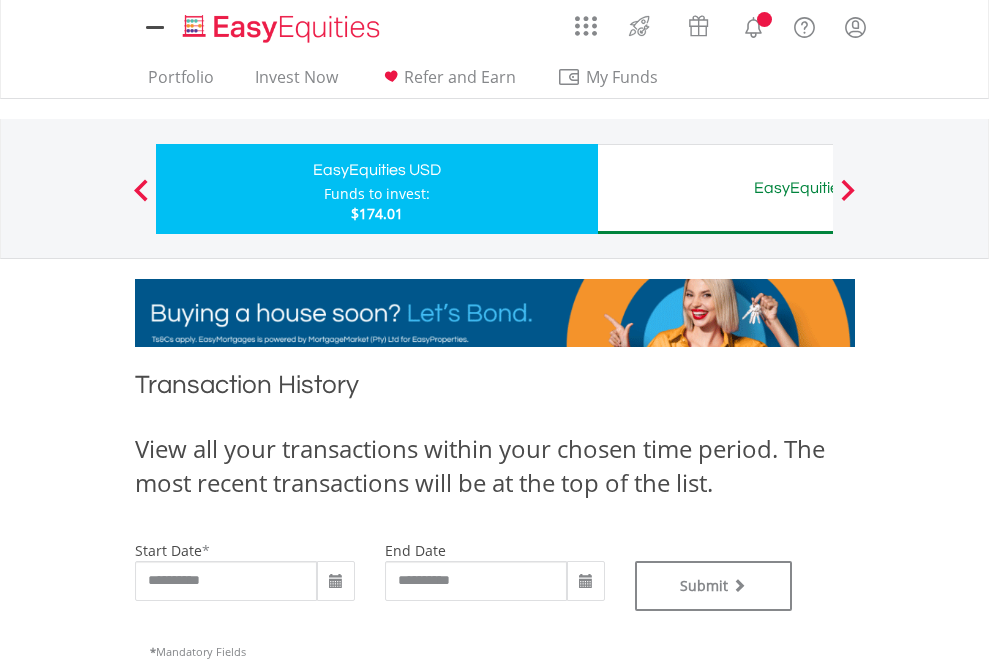 click on "EasyEquities AUD" at bounding box center [818, 188] 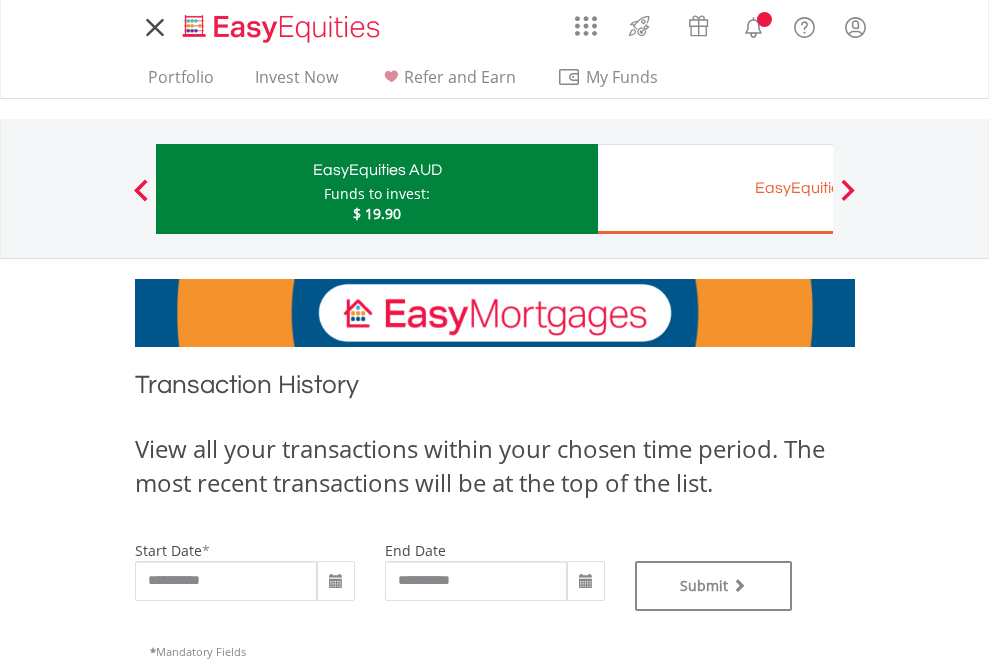 scroll, scrollTop: 0, scrollLeft: 0, axis: both 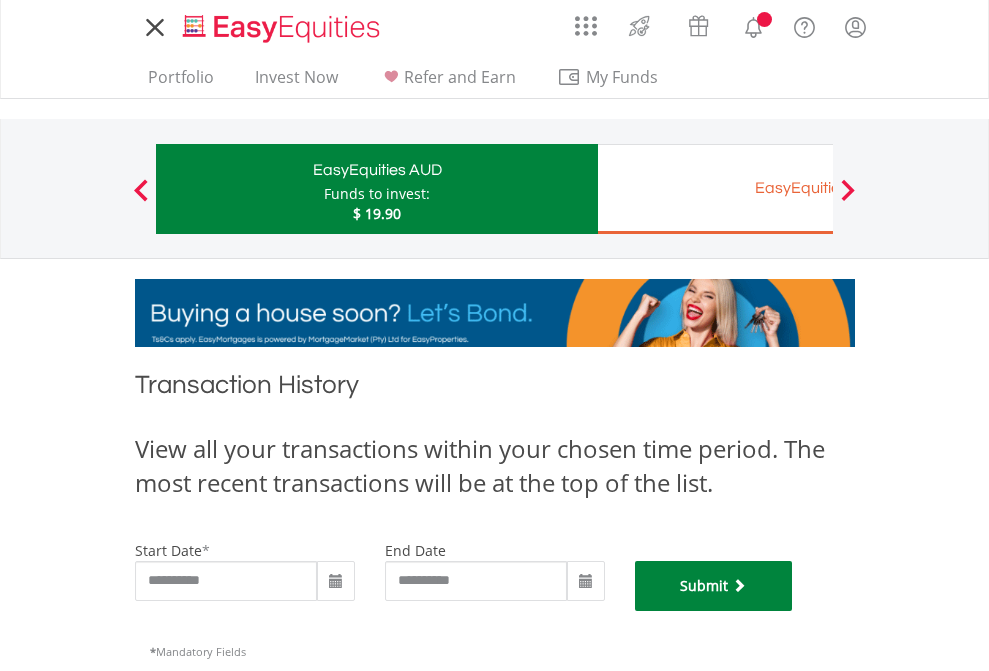 click on "Submit" at bounding box center (714, 586) 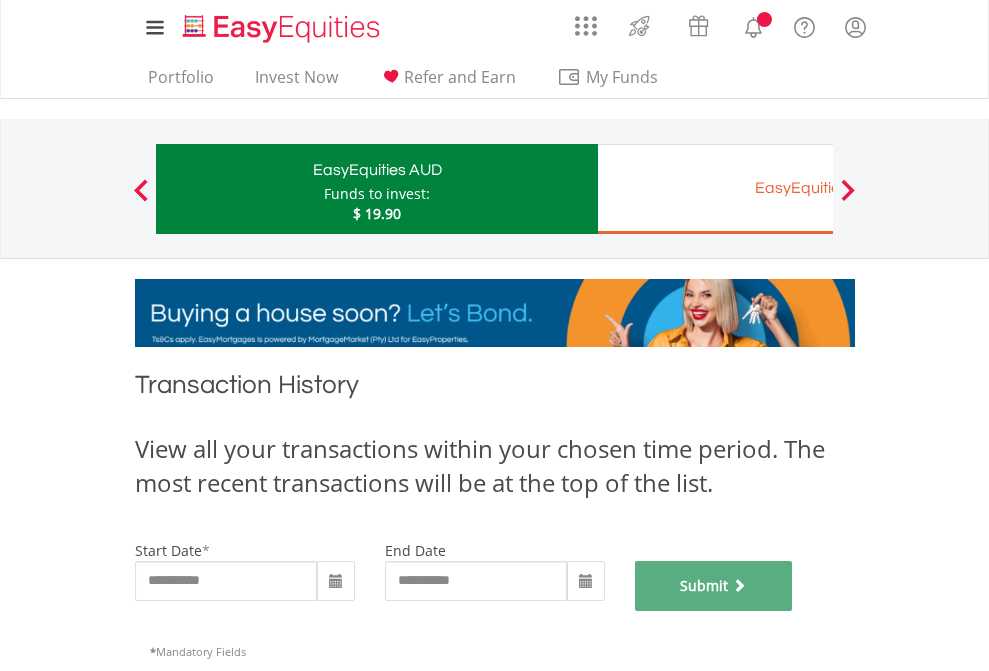 scroll, scrollTop: 811, scrollLeft: 0, axis: vertical 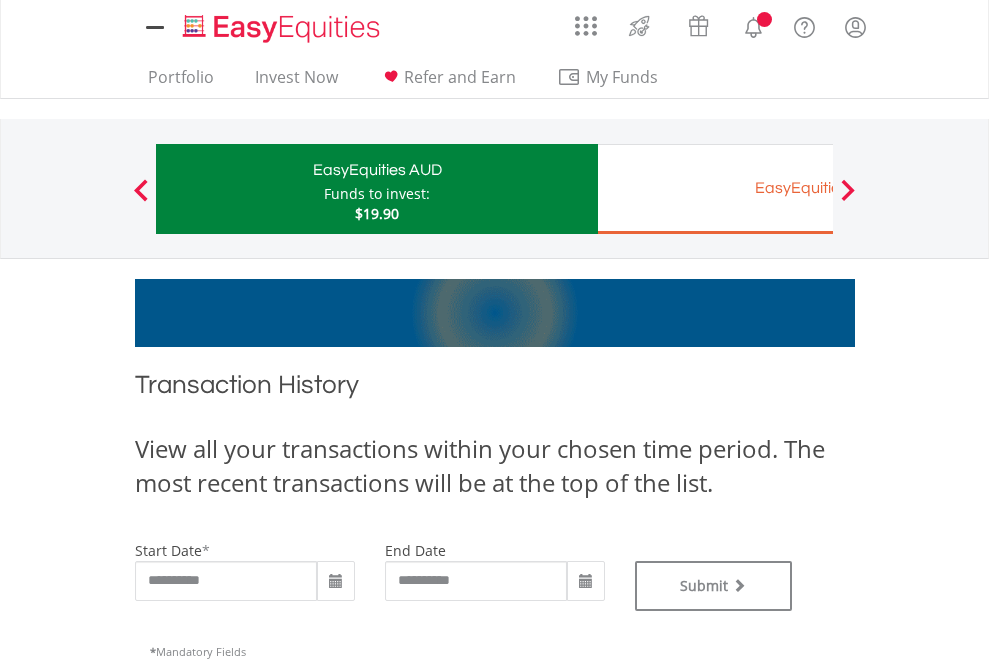click on "EasyEquities EUR" at bounding box center [818, 188] 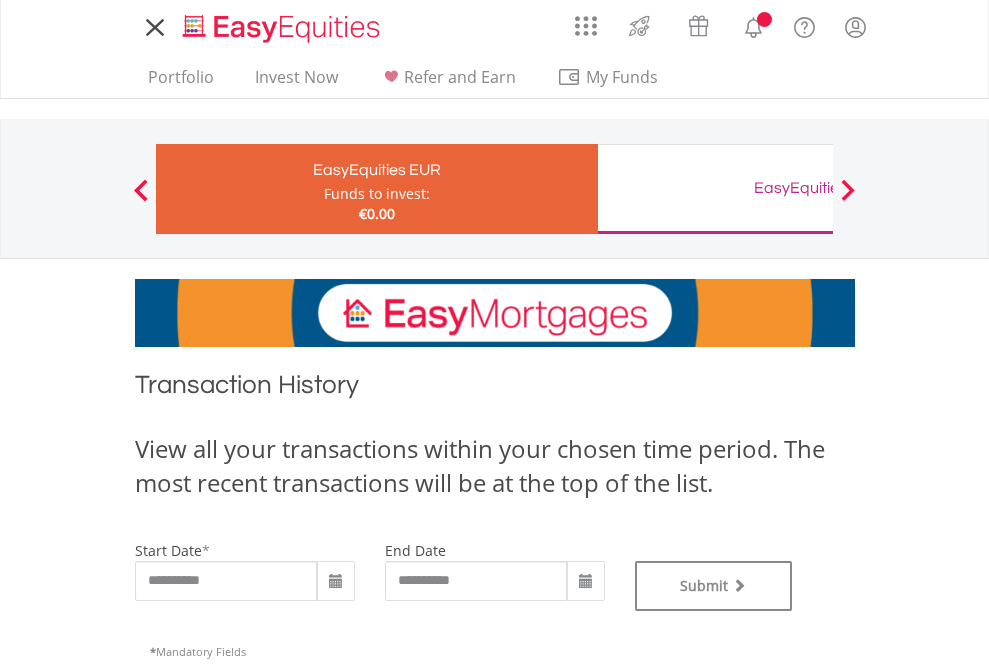 scroll, scrollTop: 0, scrollLeft: 0, axis: both 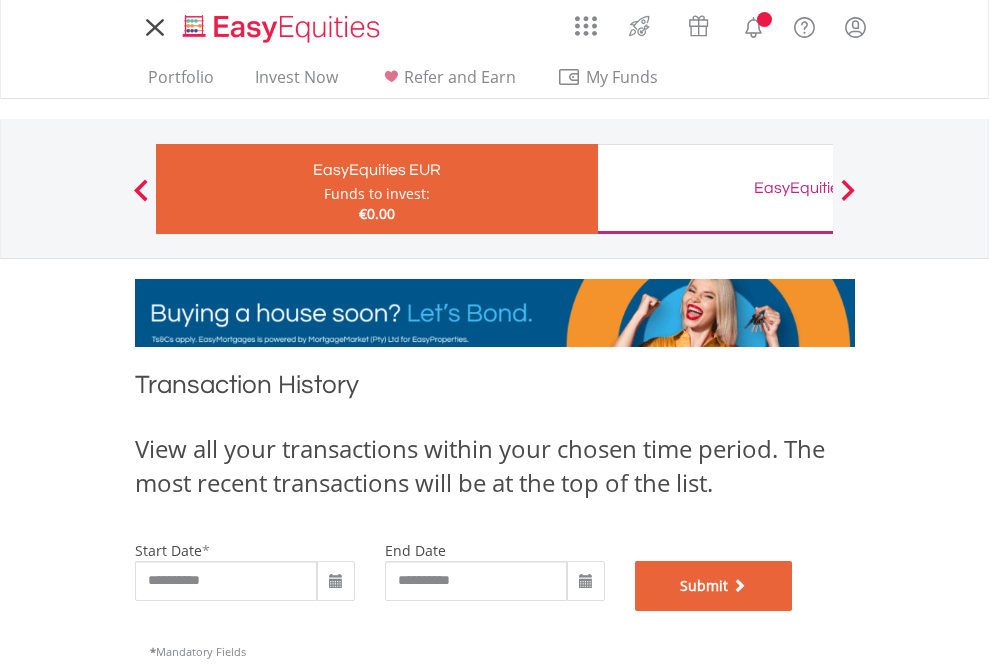 click on "Submit" at bounding box center (714, 586) 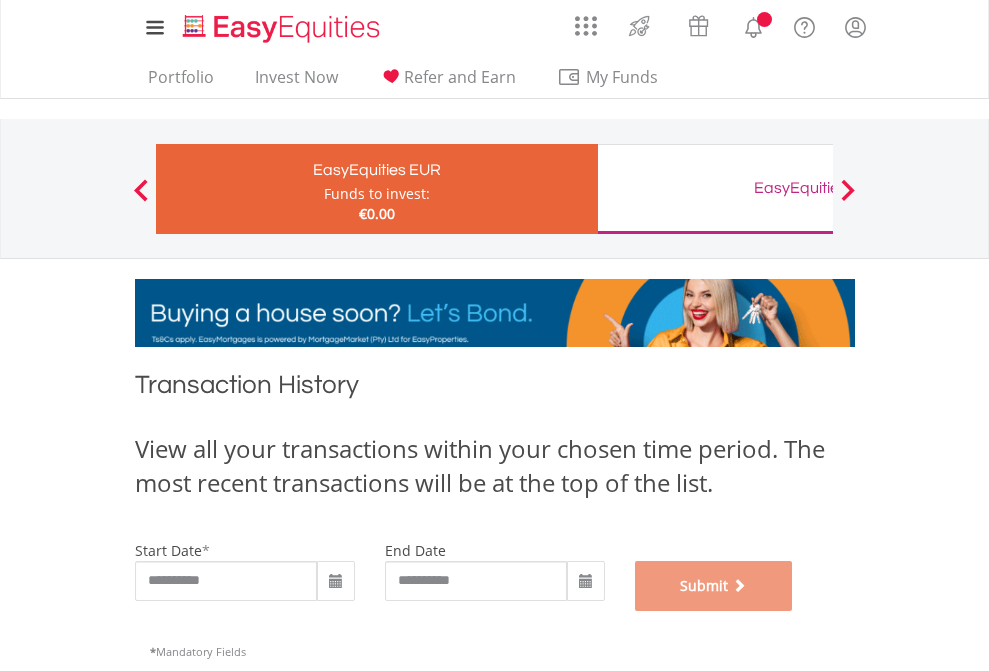 scroll, scrollTop: 811, scrollLeft: 0, axis: vertical 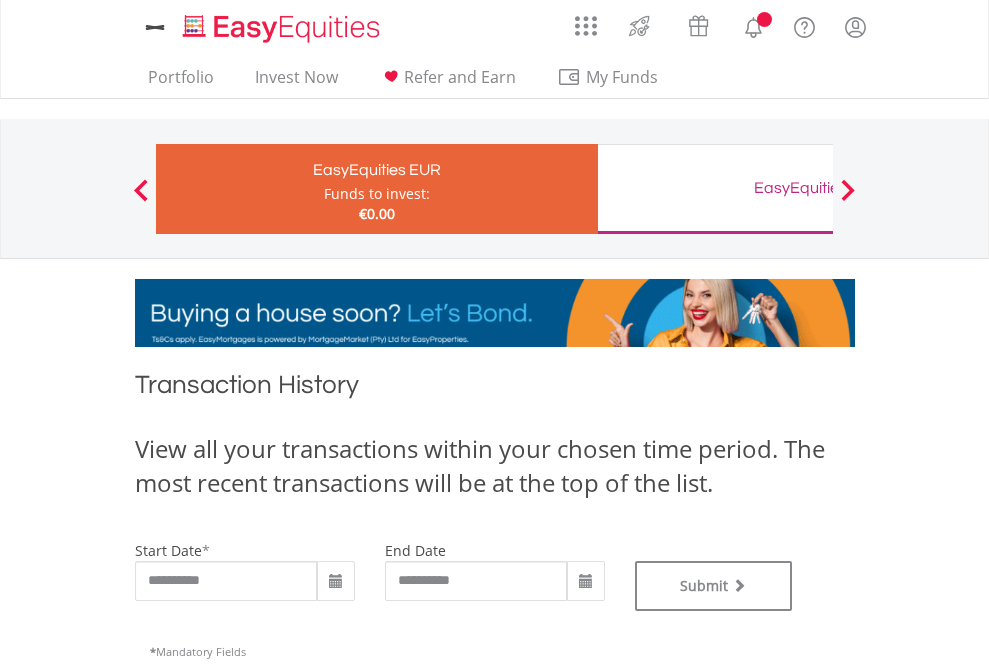 click on "EasyEquities GBP" at bounding box center (818, 188) 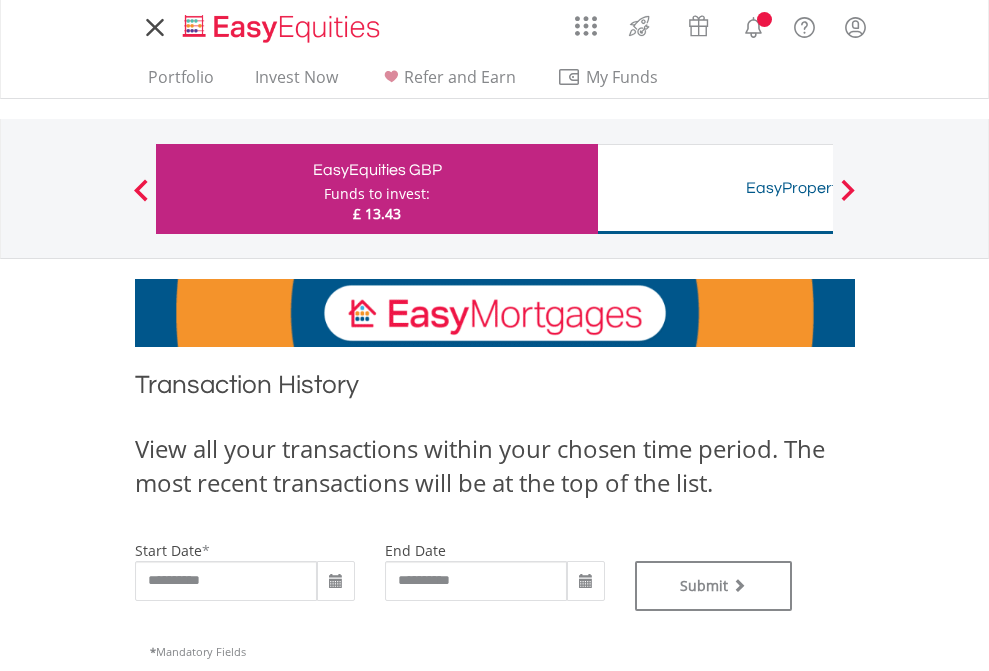 scroll, scrollTop: 0, scrollLeft: 0, axis: both 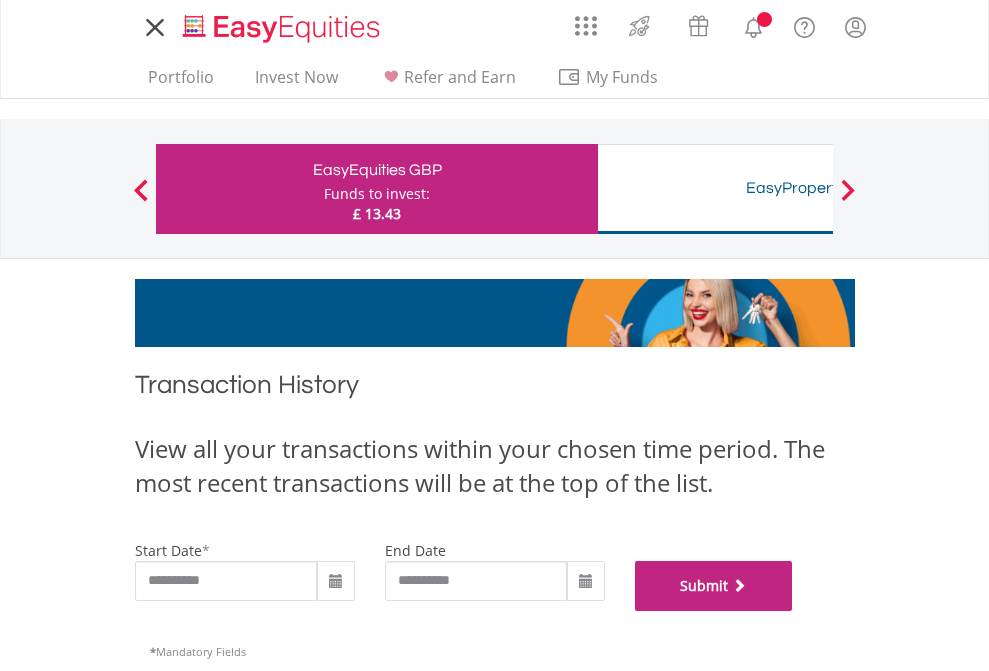 click on "Submit" at bounding box center [714, 586] 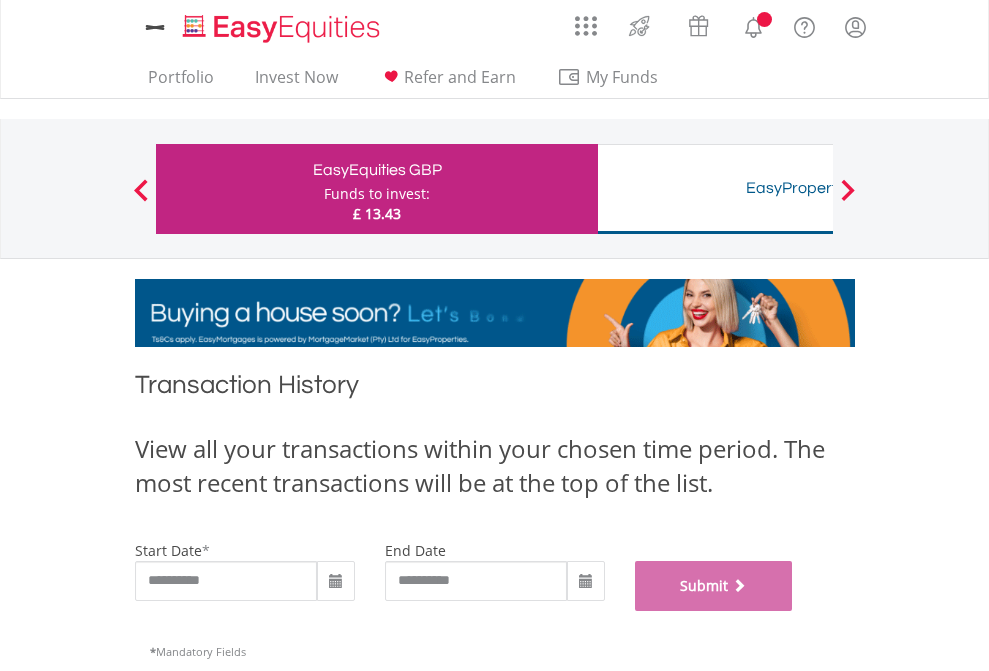 scroll, scrollTop: 811, scrollLeft: 0, axis: vertical 